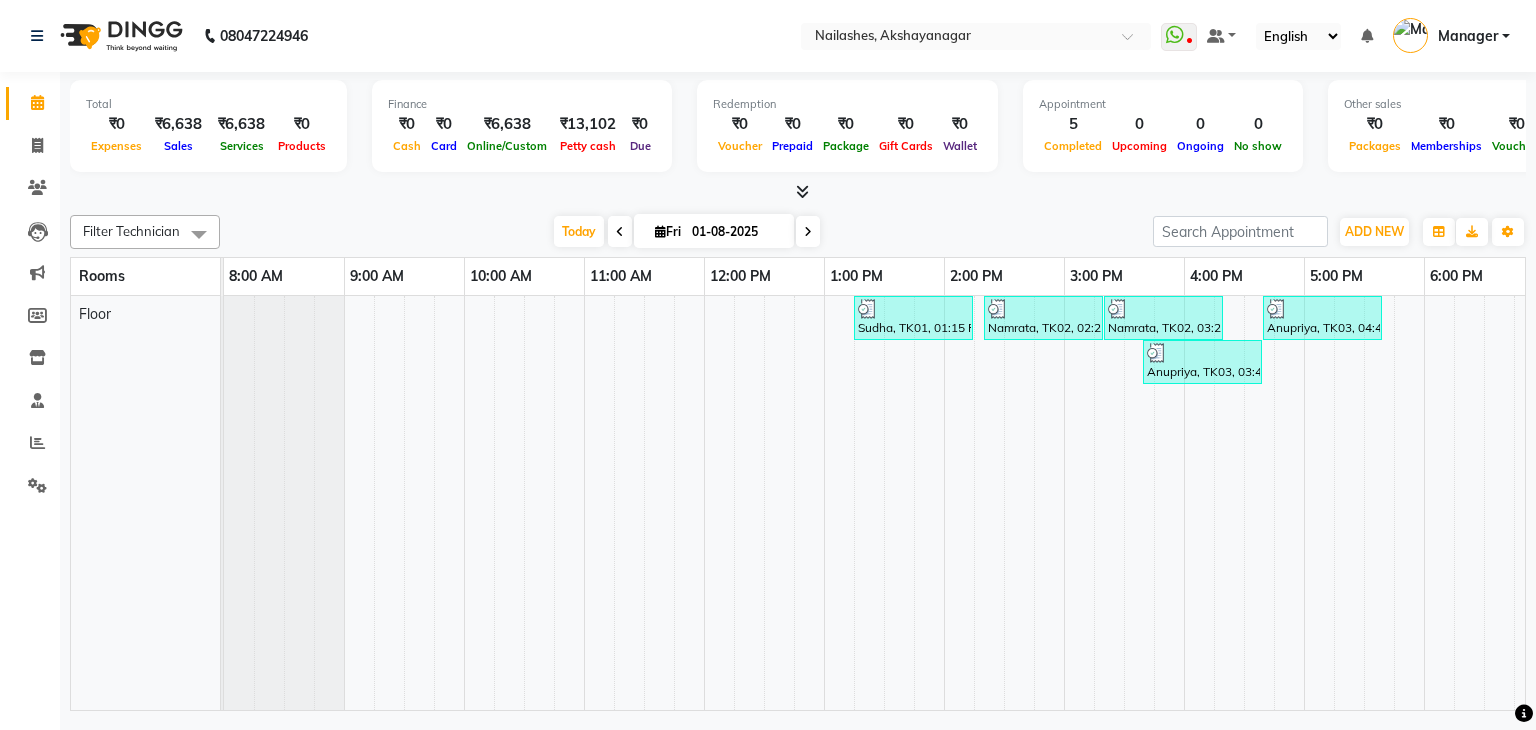 scroll, scrollTop: 0, scrollLeft: 0, axis: both 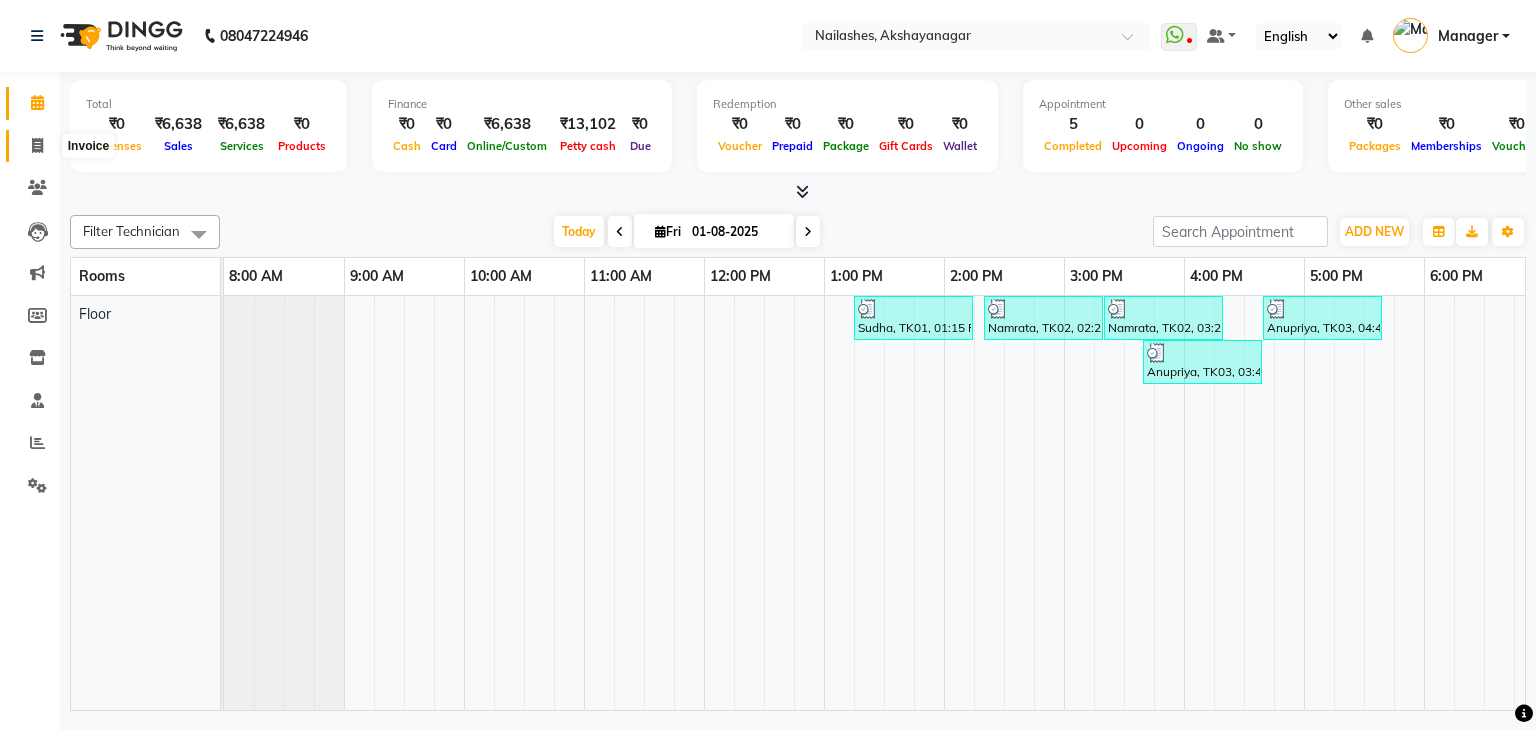 click 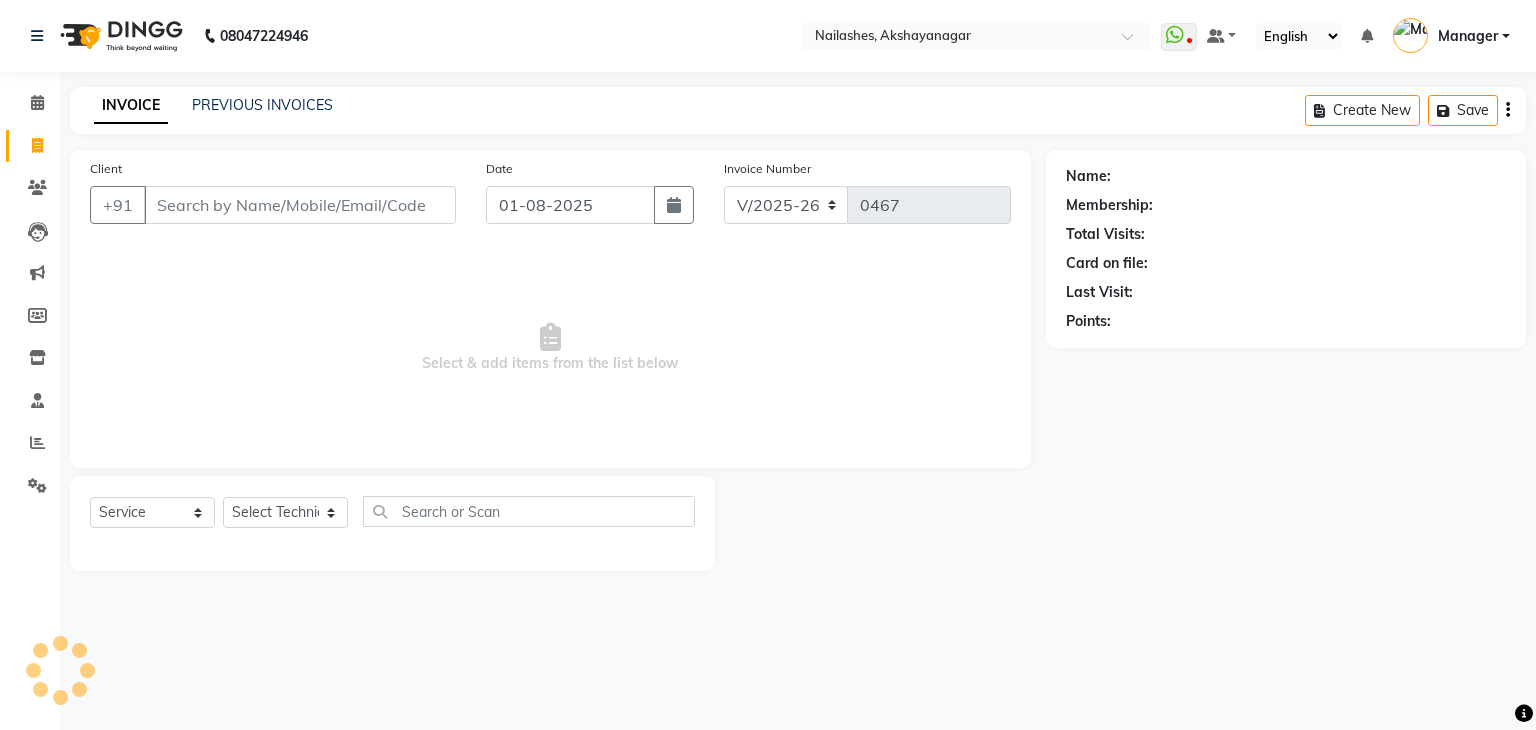 click on "Client" at bounding box center [300, 205] 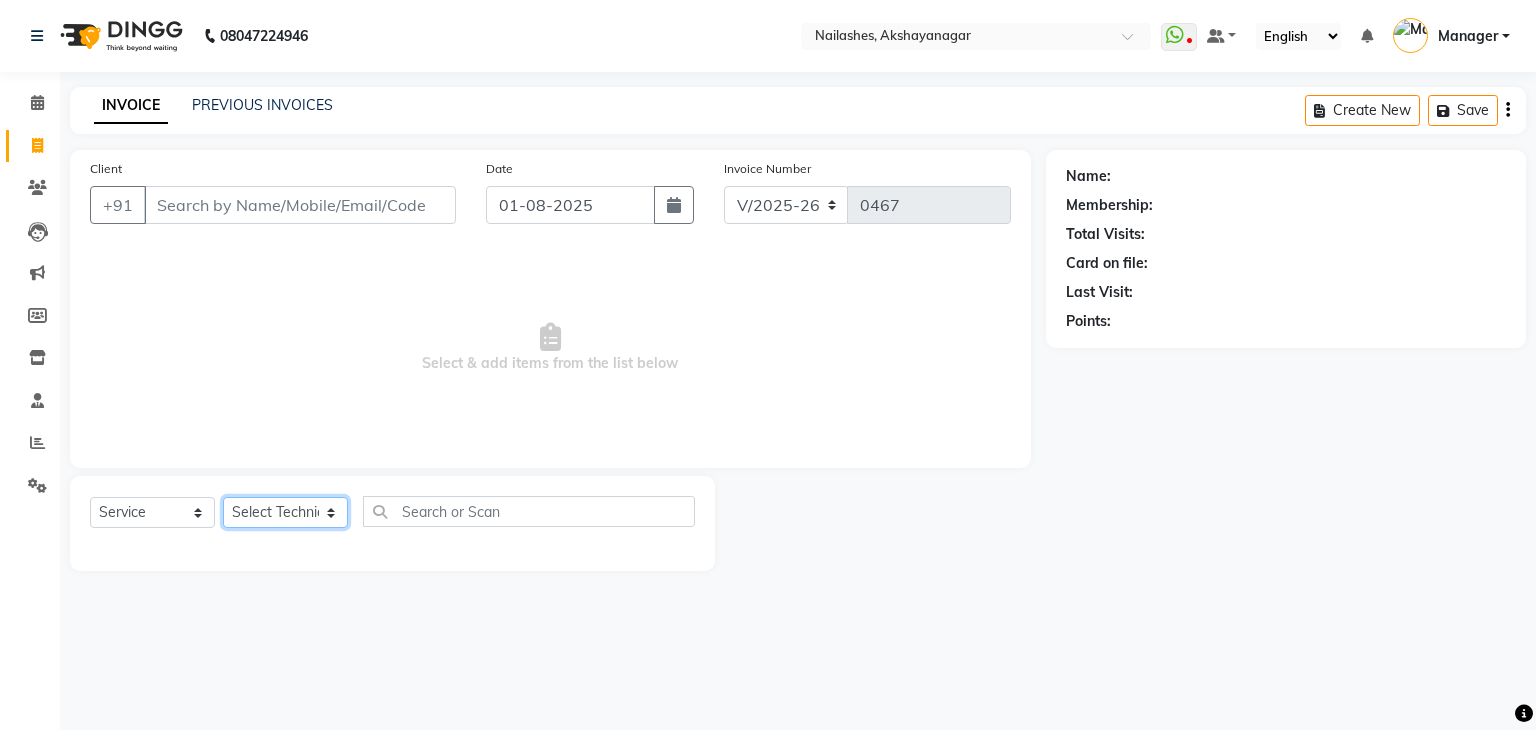 click on "Select Technician Arun Gaurav Manager Varsha" 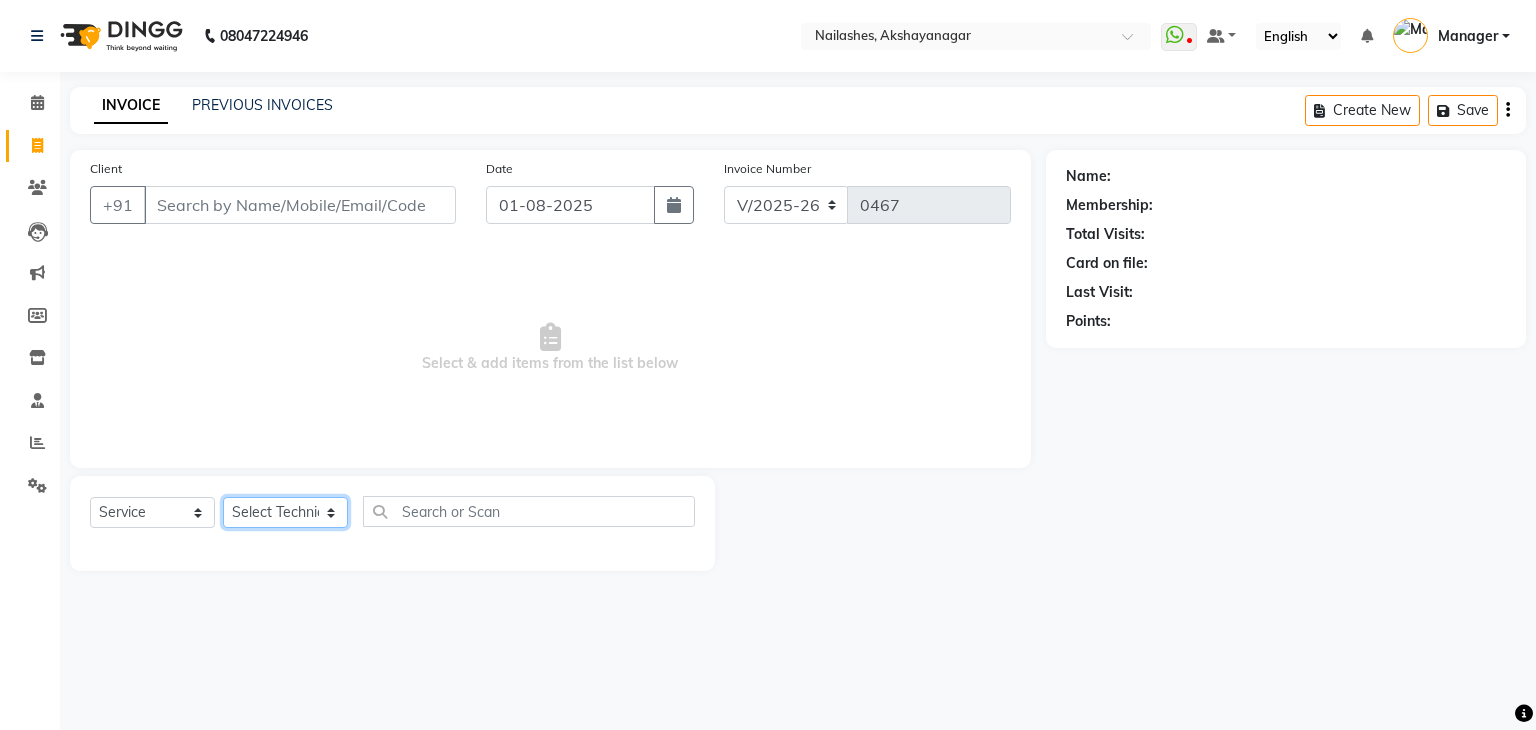 select on "86675" 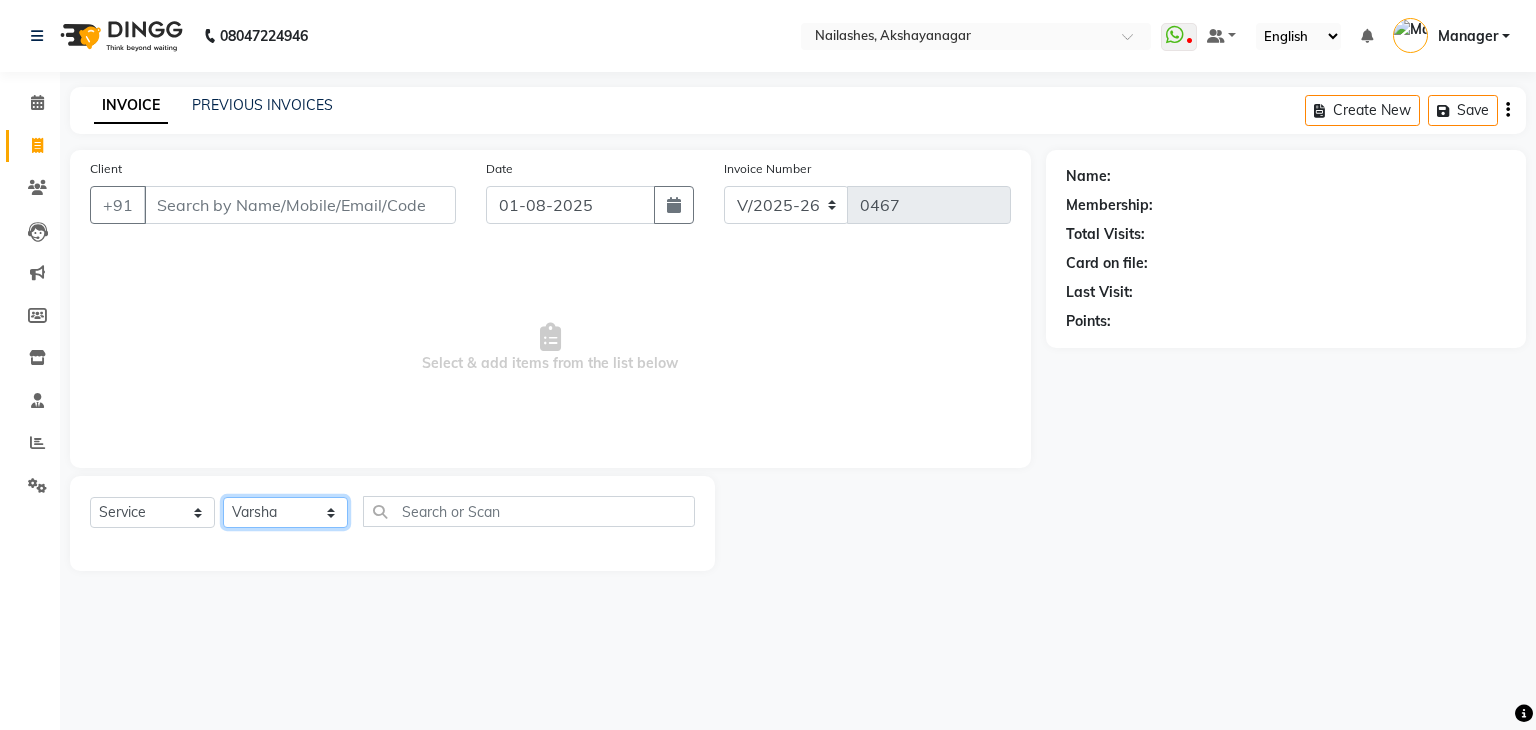 click on "Select Technician Arun Gaurav Manager Varsha" 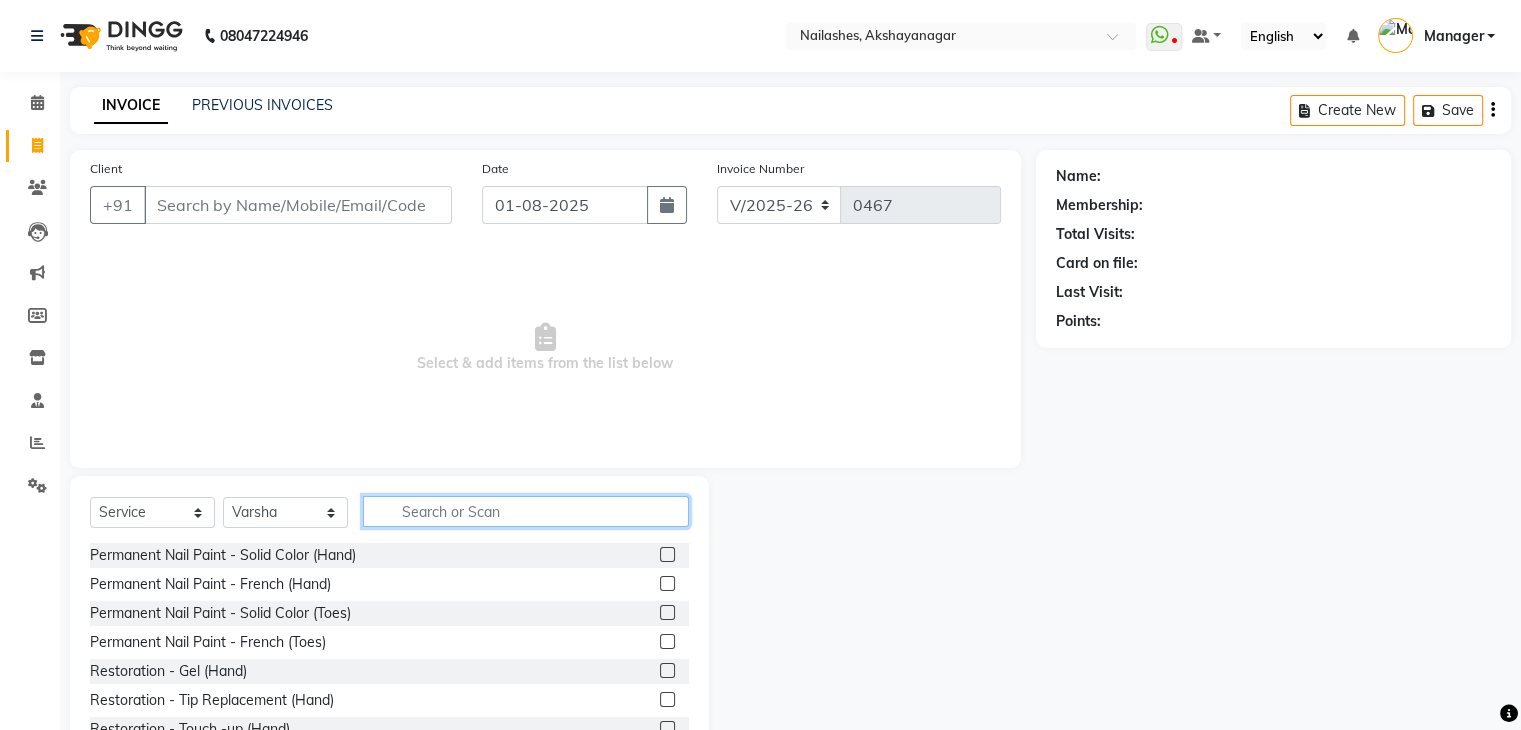 click 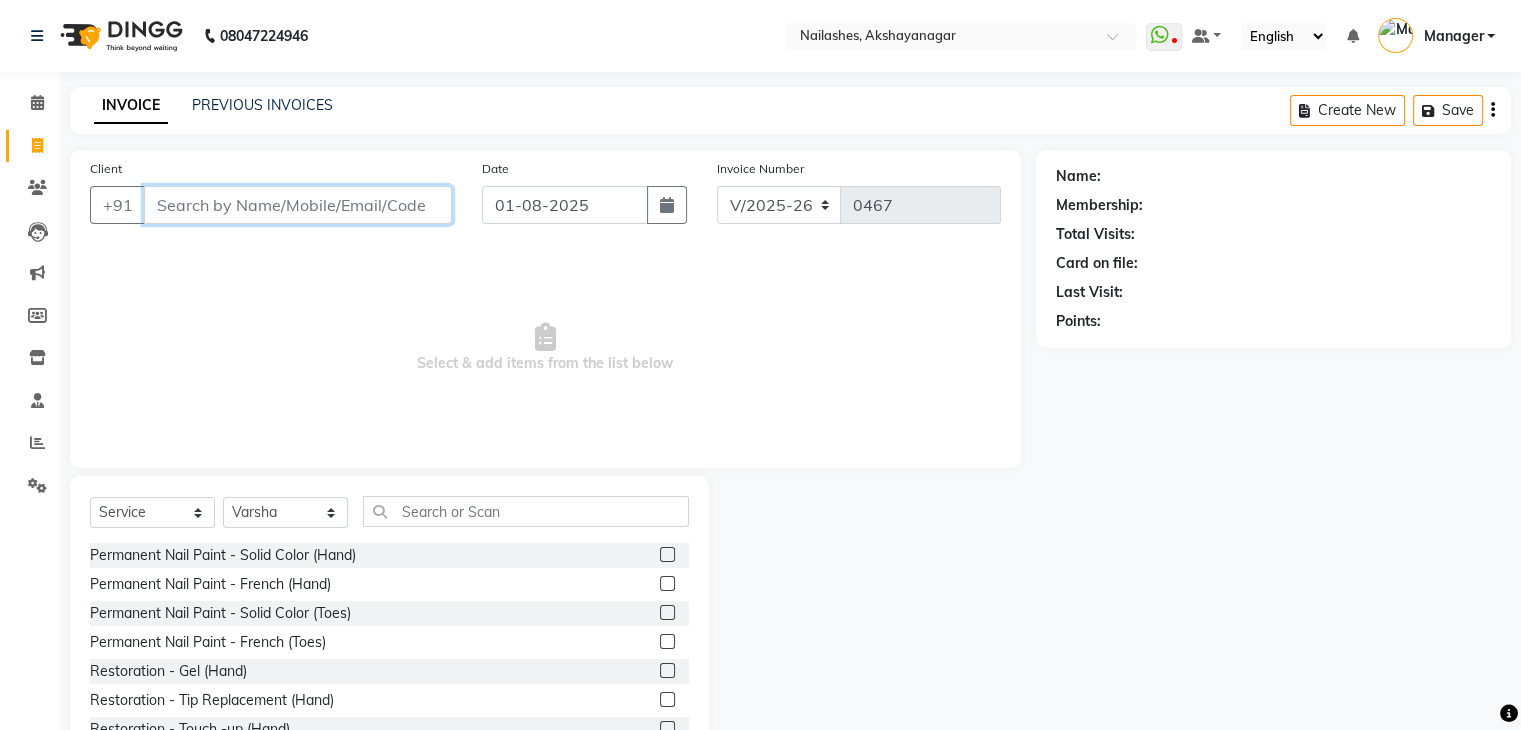 click on "Client" at bounding box center [298, 205] 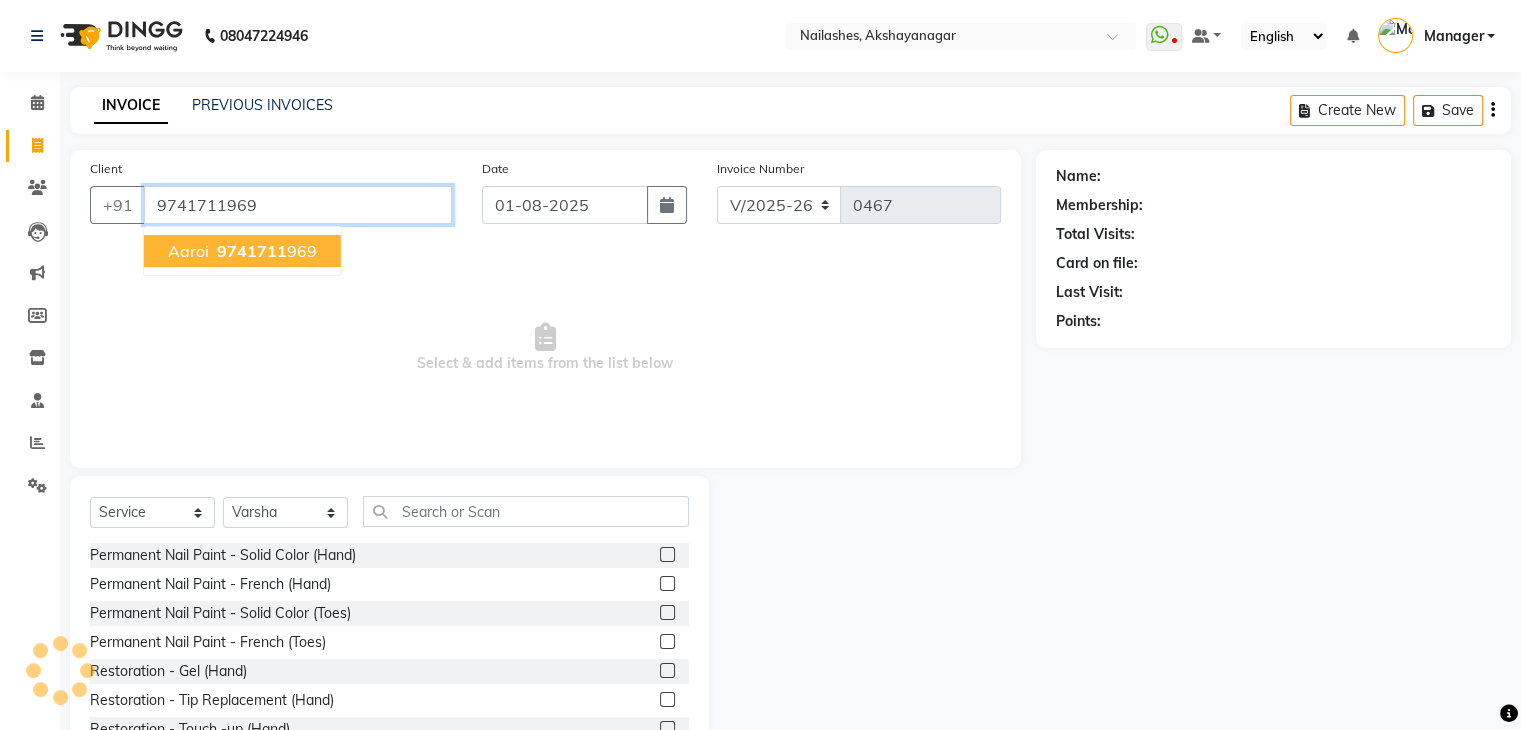 type on "9741711969" 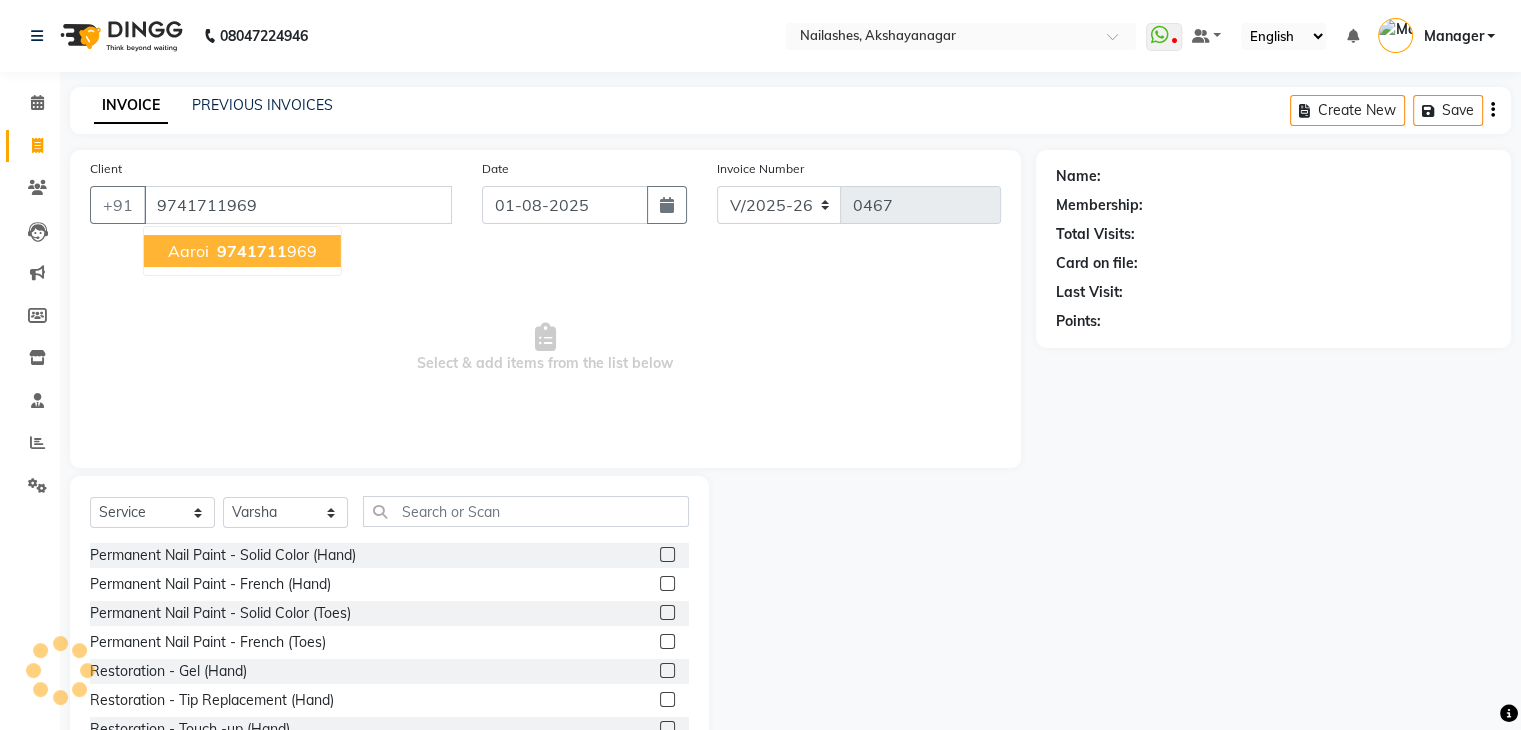 select on "1: Object" 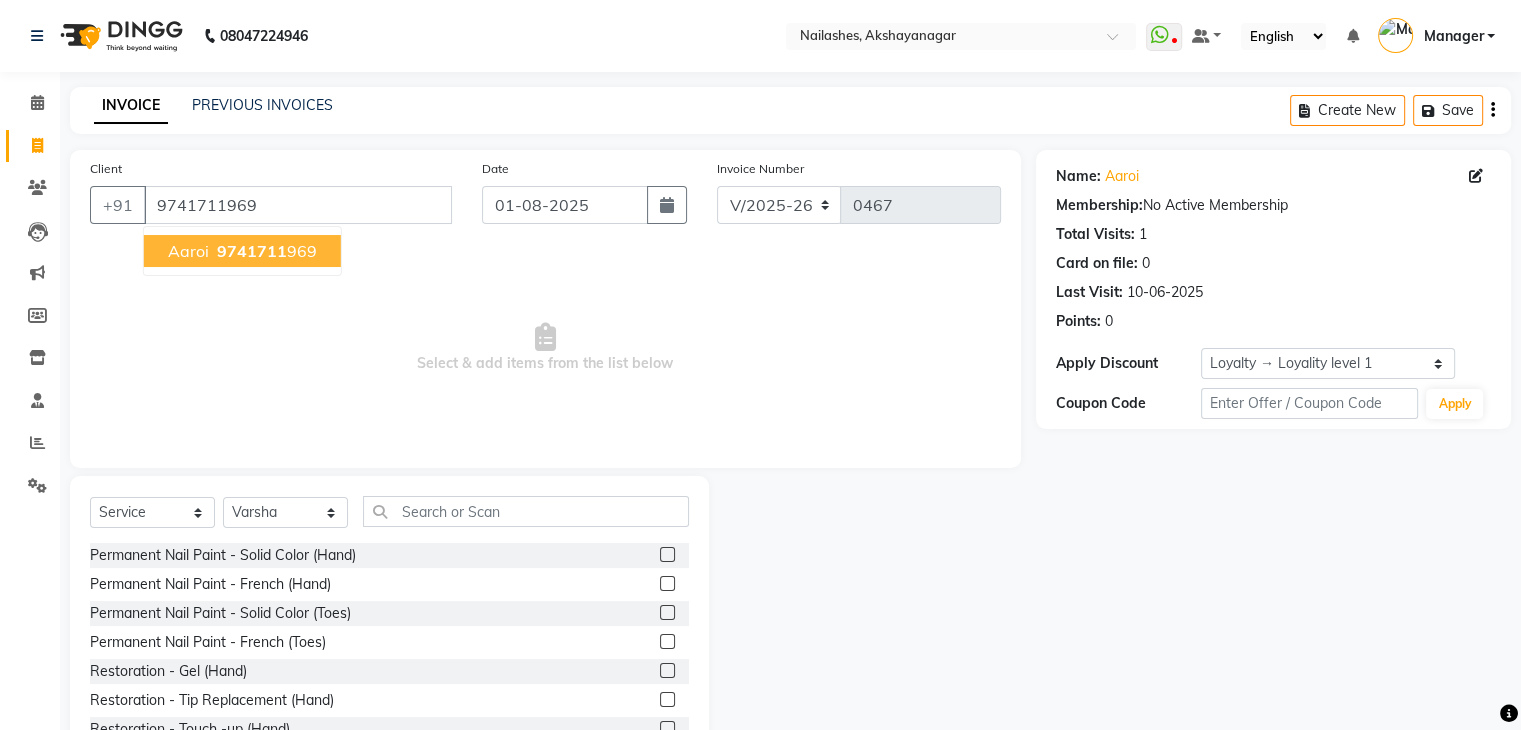click on "9741711" at bounding box center [252, 251] 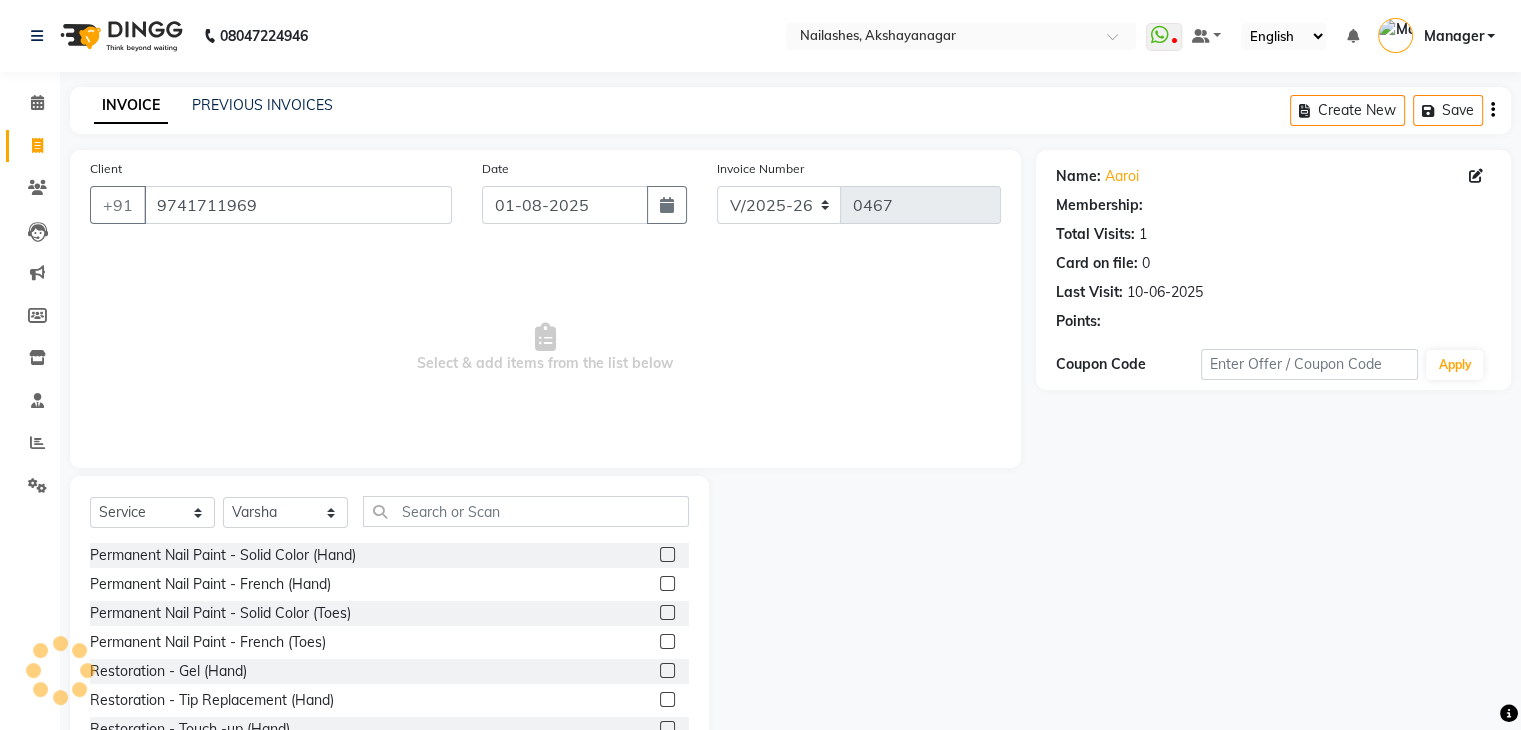 select on "1: Object" 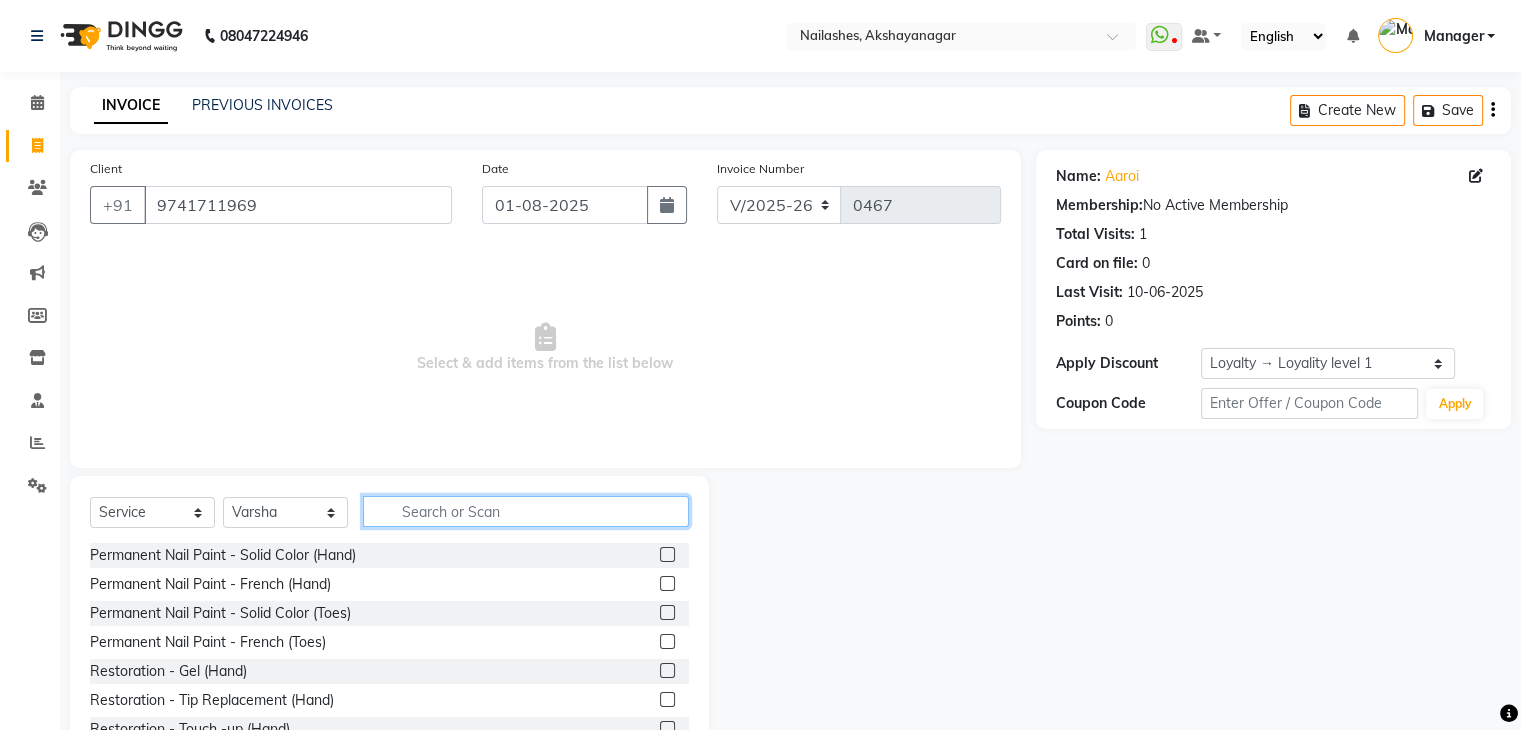 click 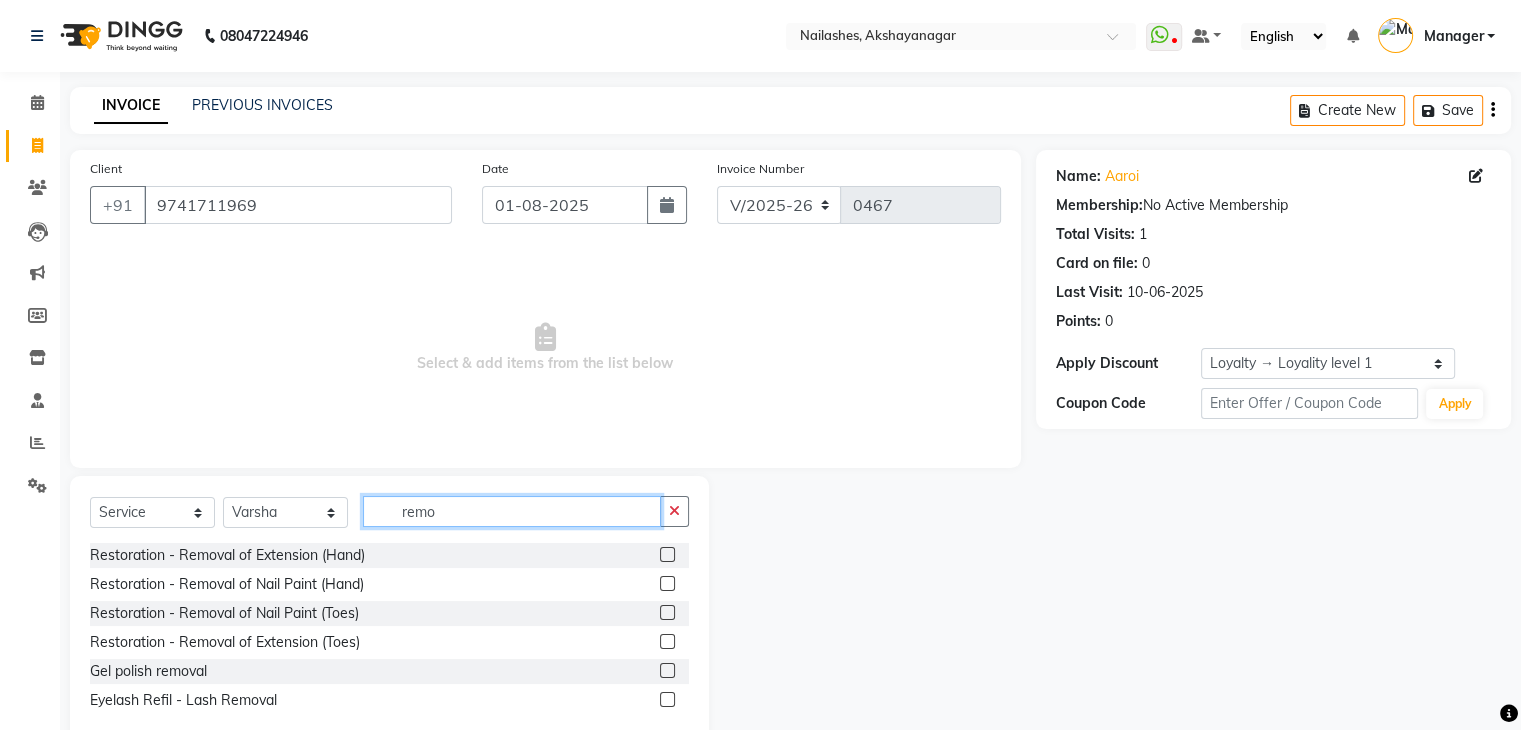 type on "remo" 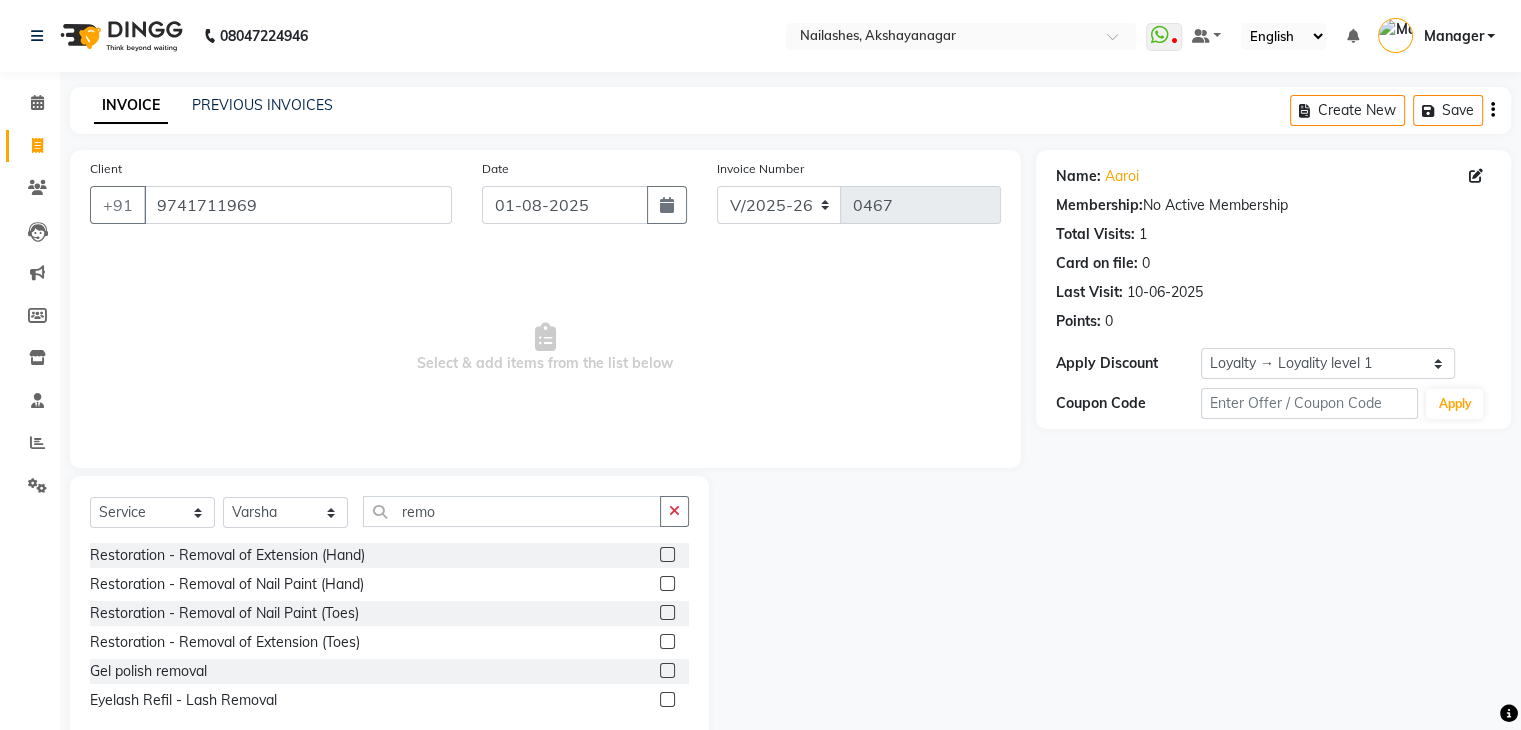 click 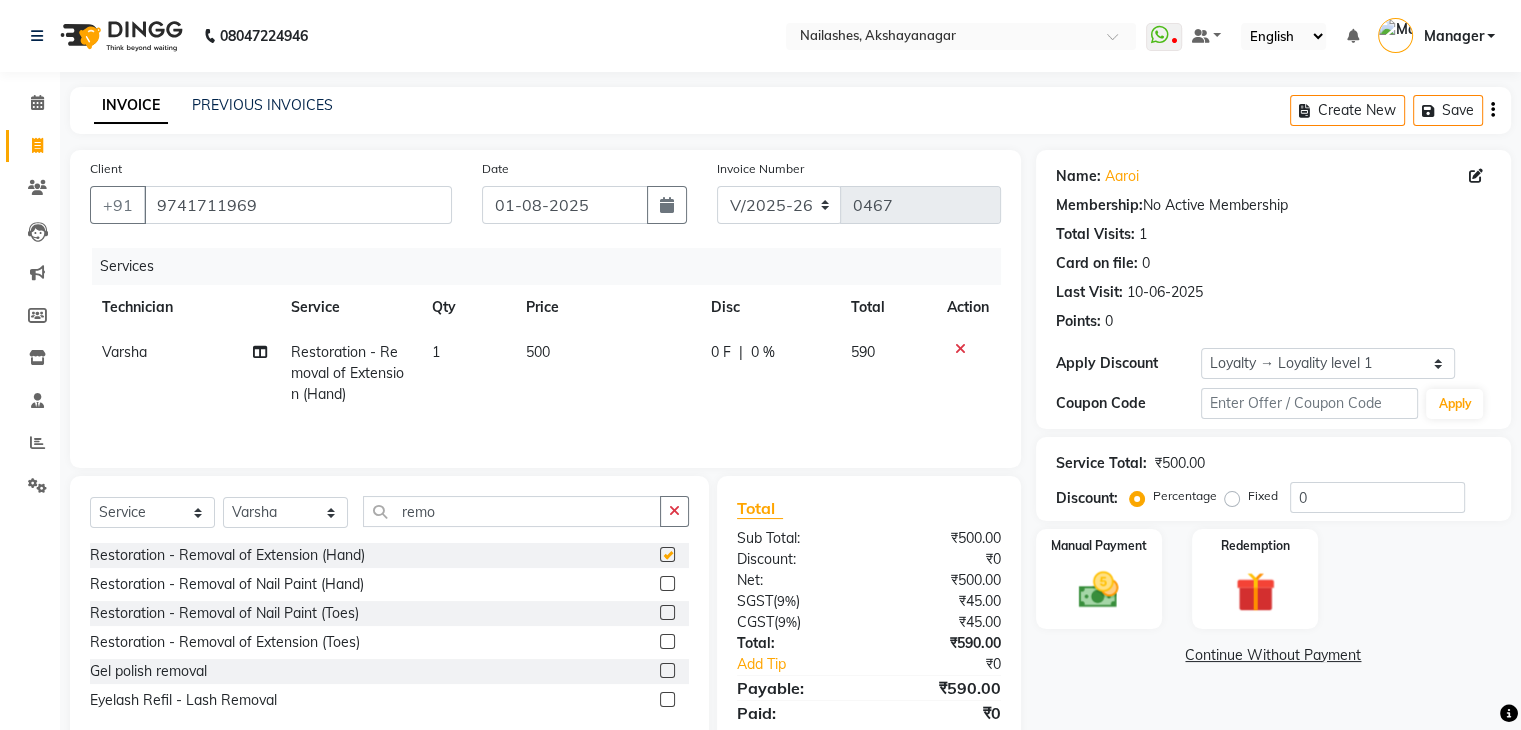 checkbox on "false" 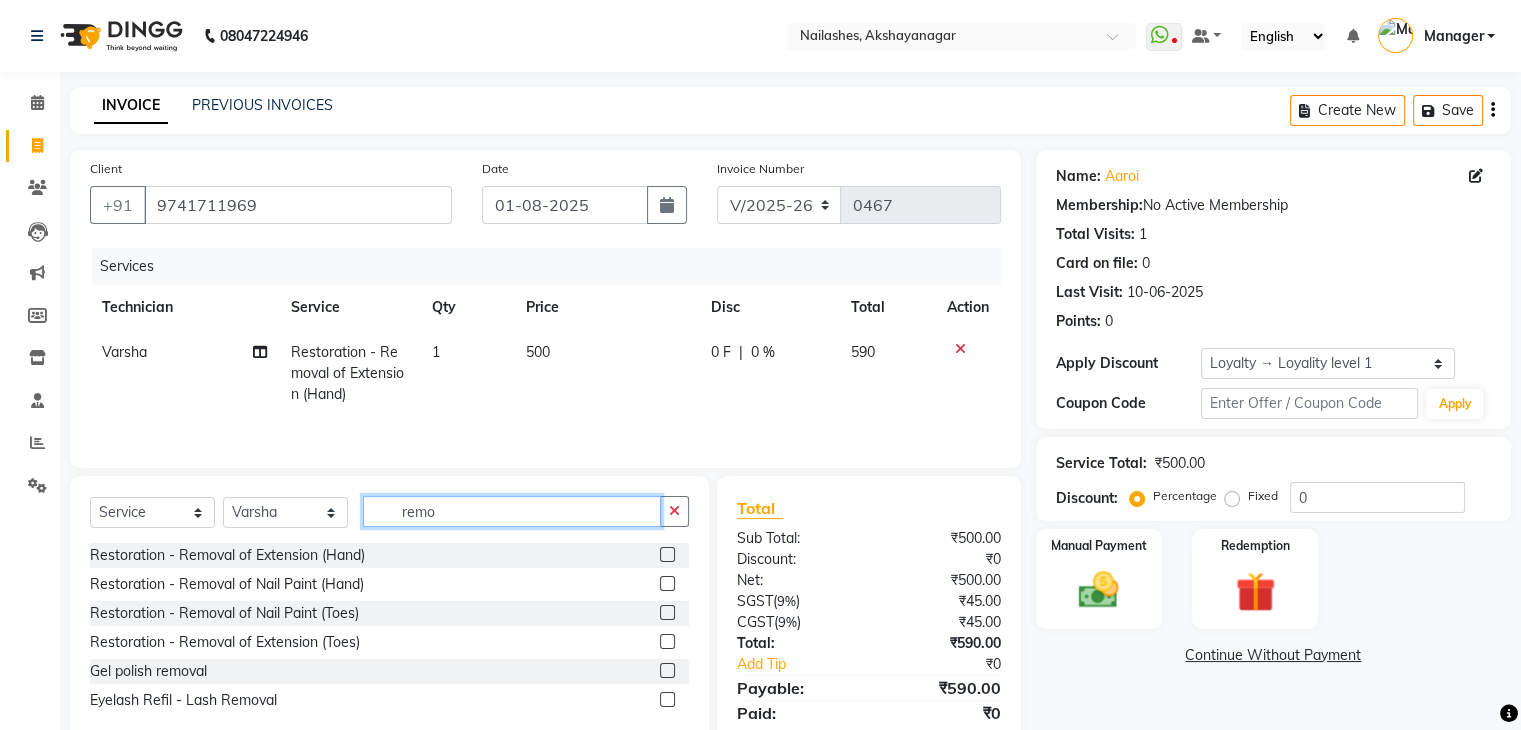 click on "remo" 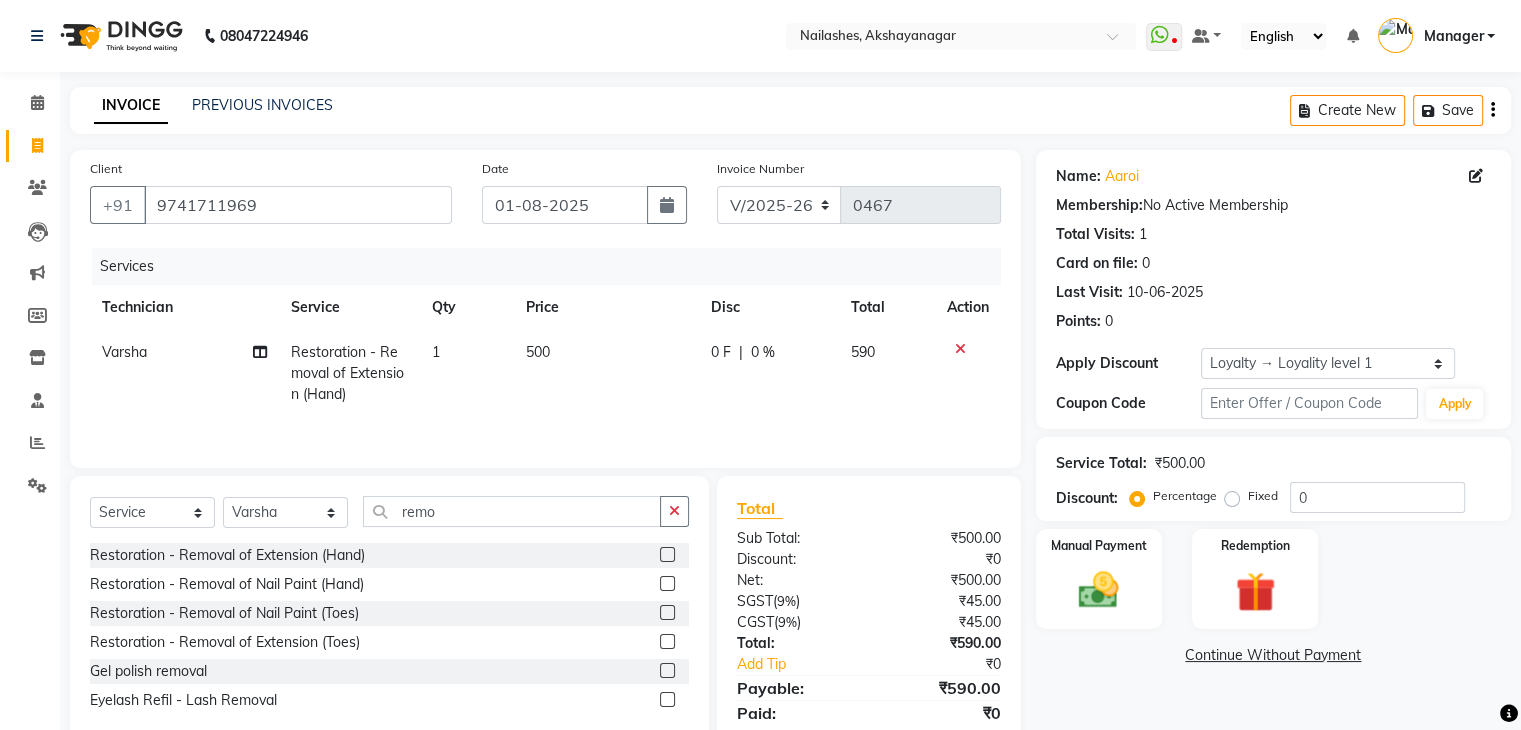 click 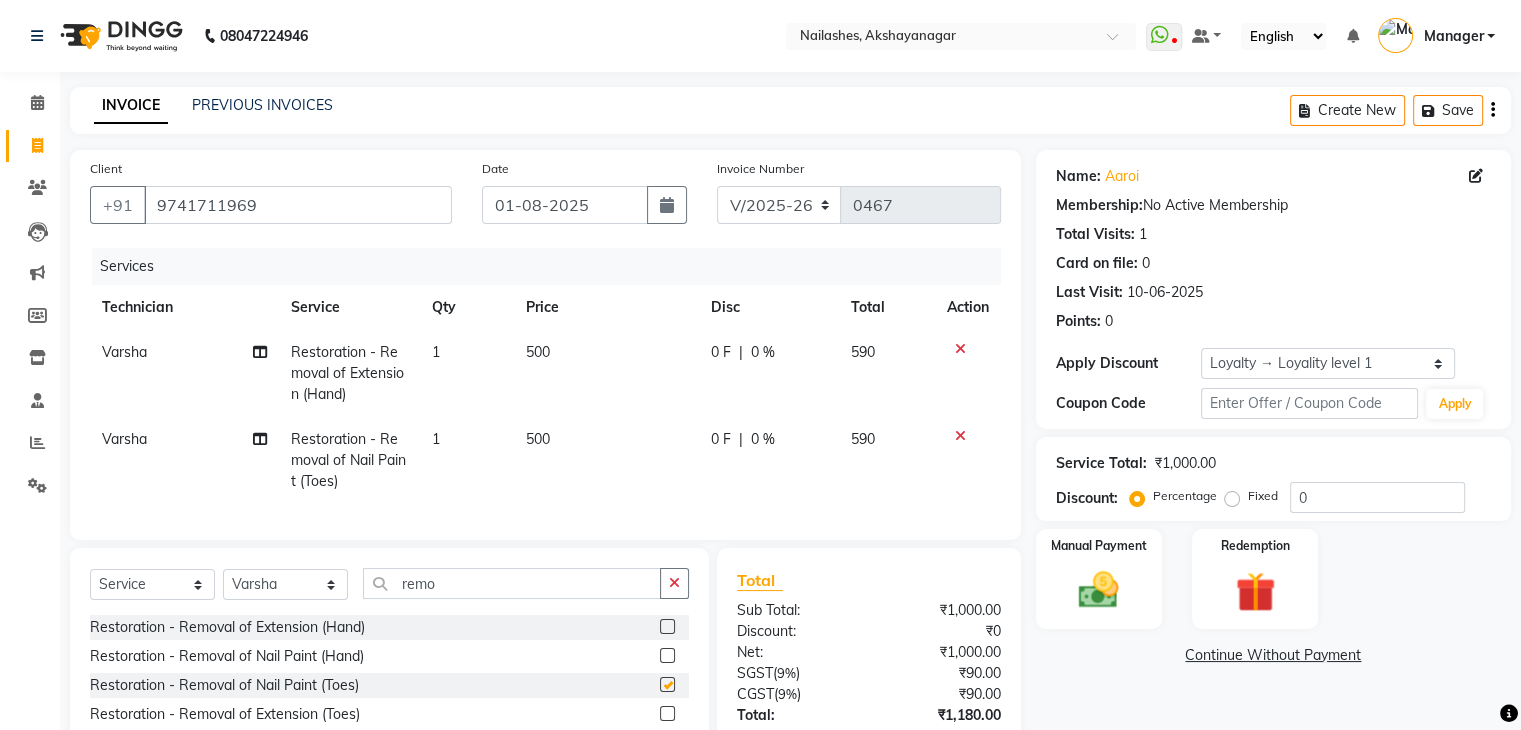 checkbox on "false" 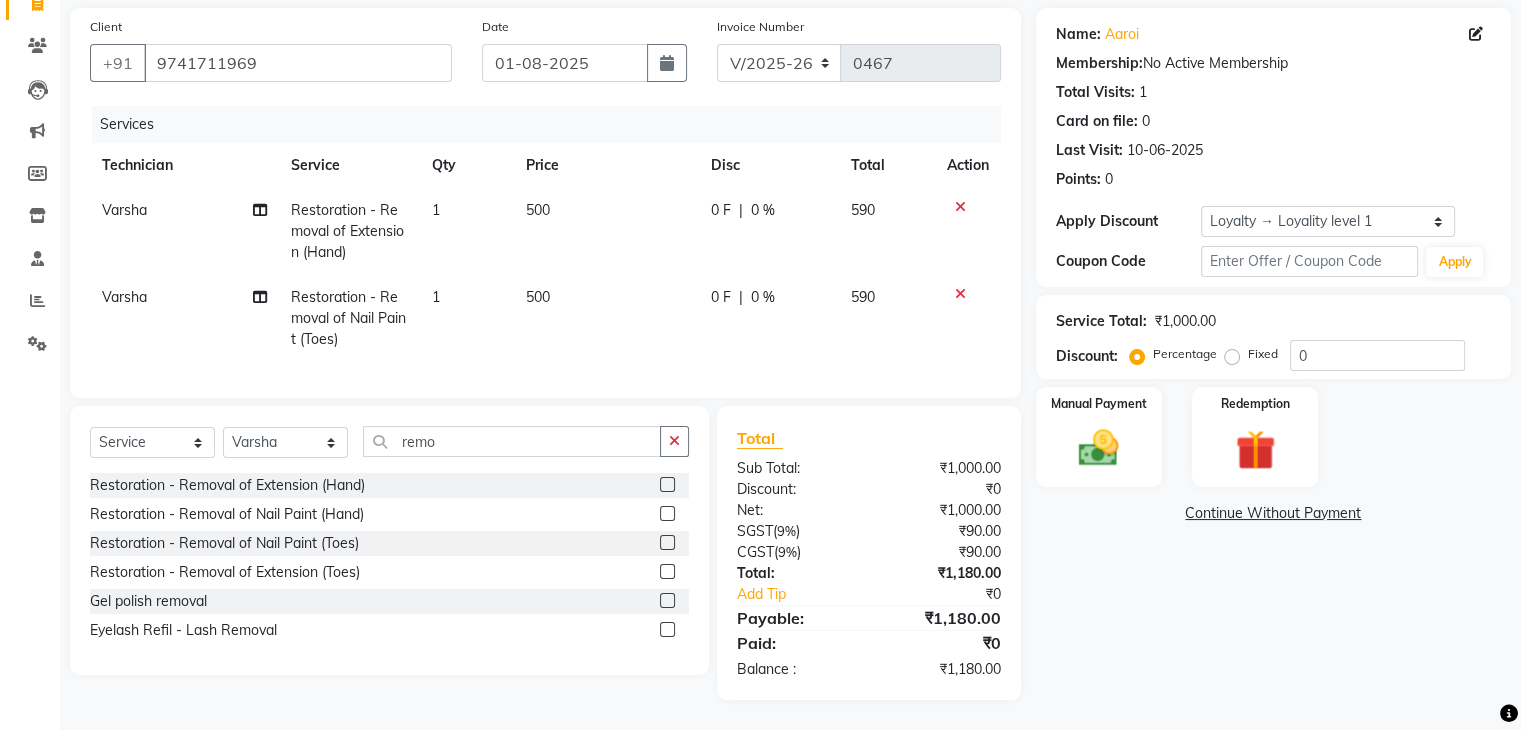 scroll, scrollTop: 158, scrollLeft: 0, axis: vertical 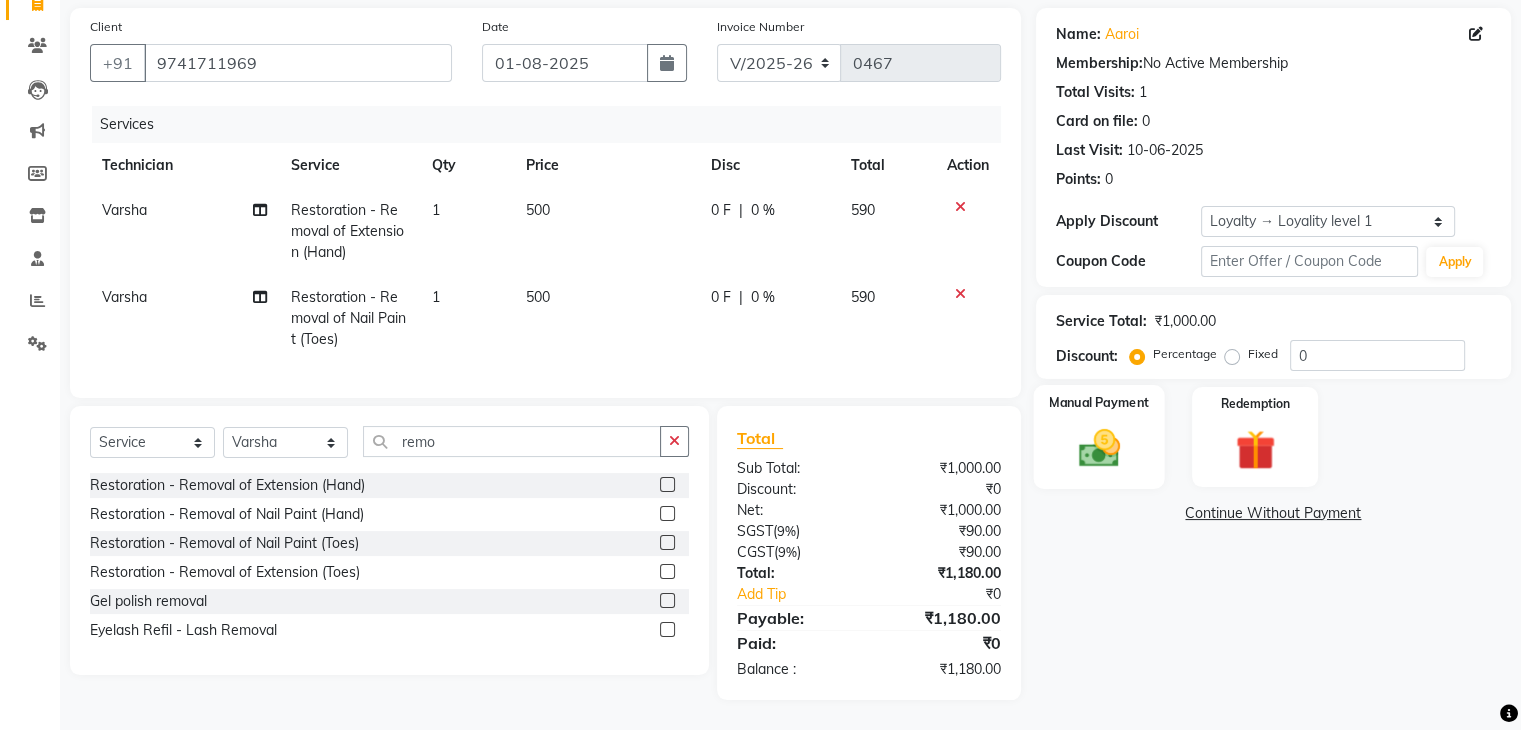 click 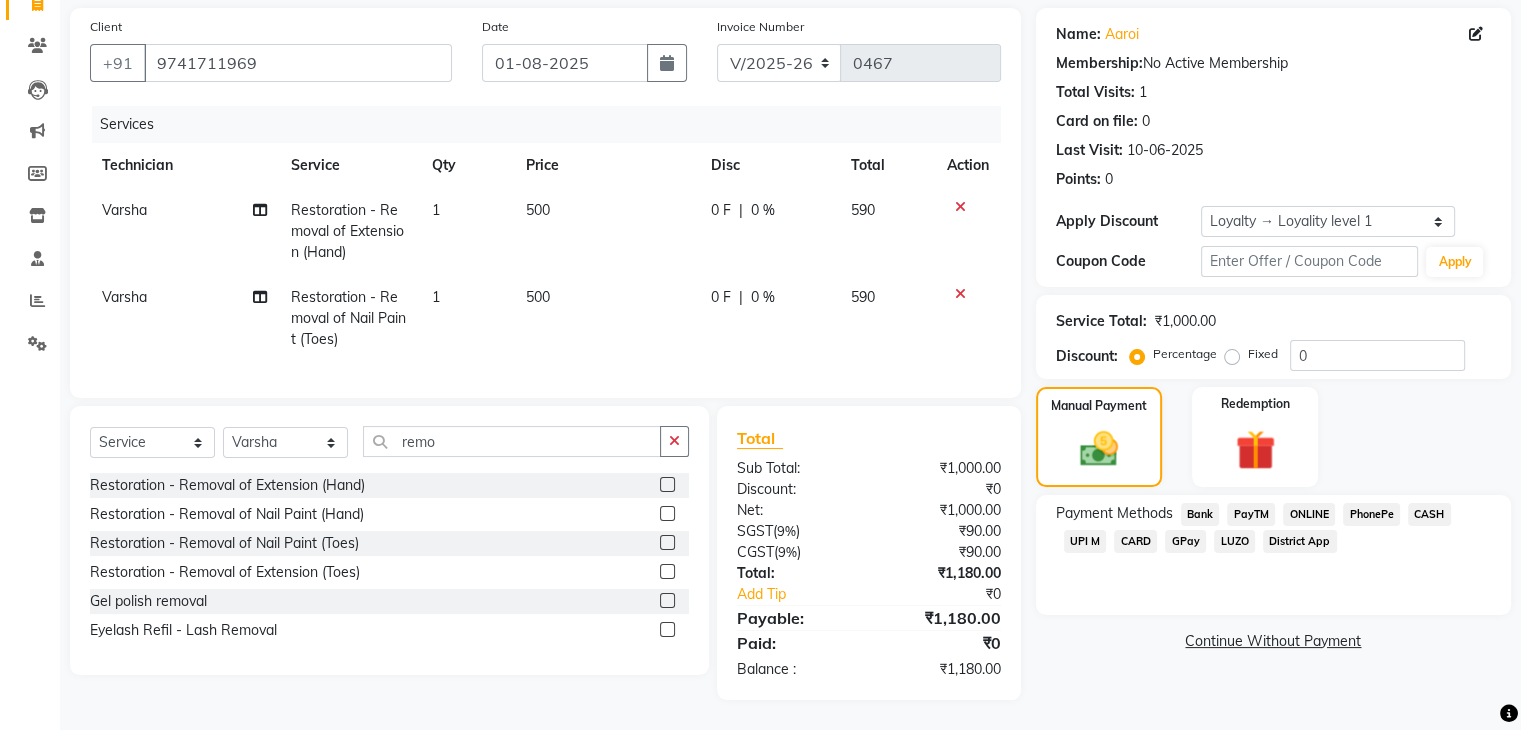 click on "UPI M" 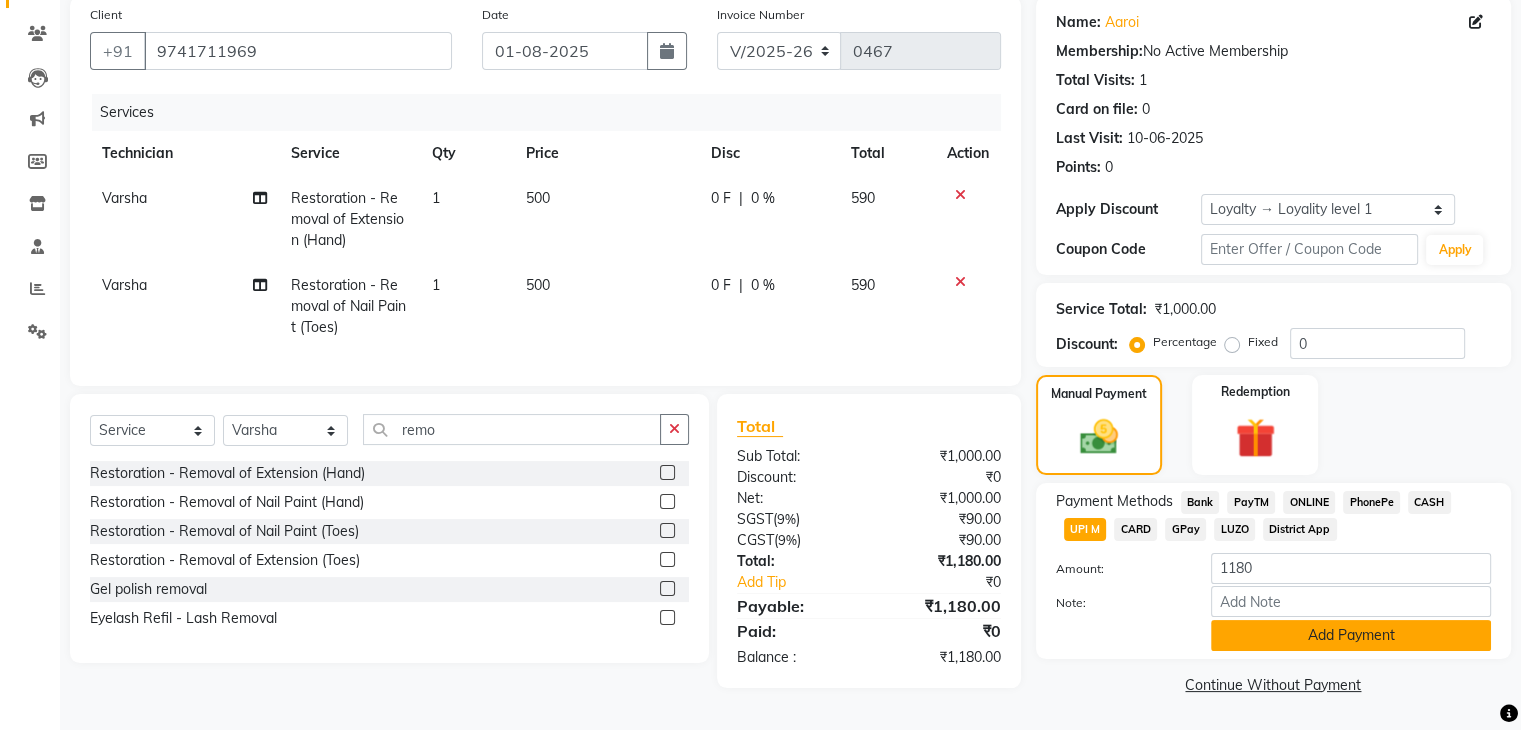 click on "Add Payment" 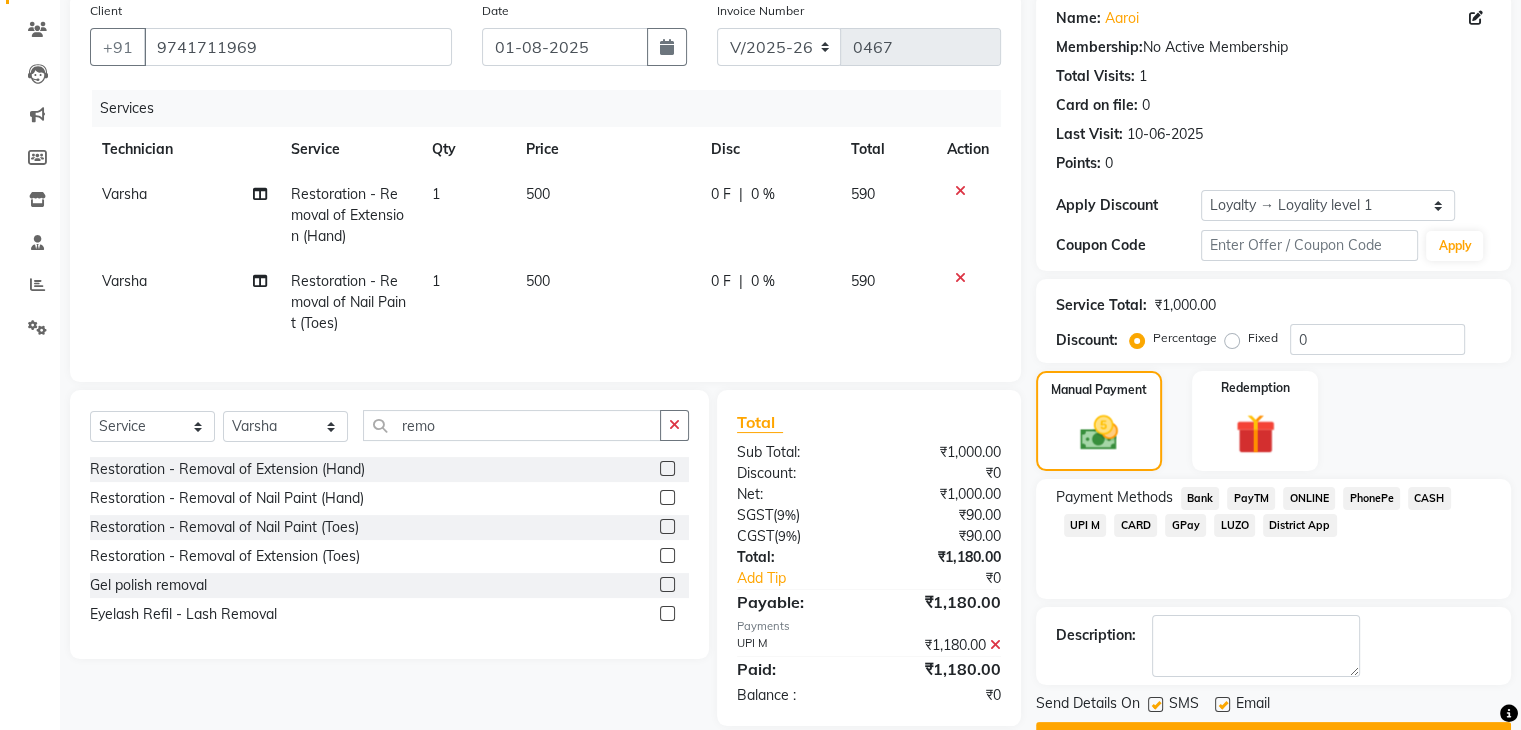 scroll, scrollTop: 261, scrollLeft: 0, axis: vertical 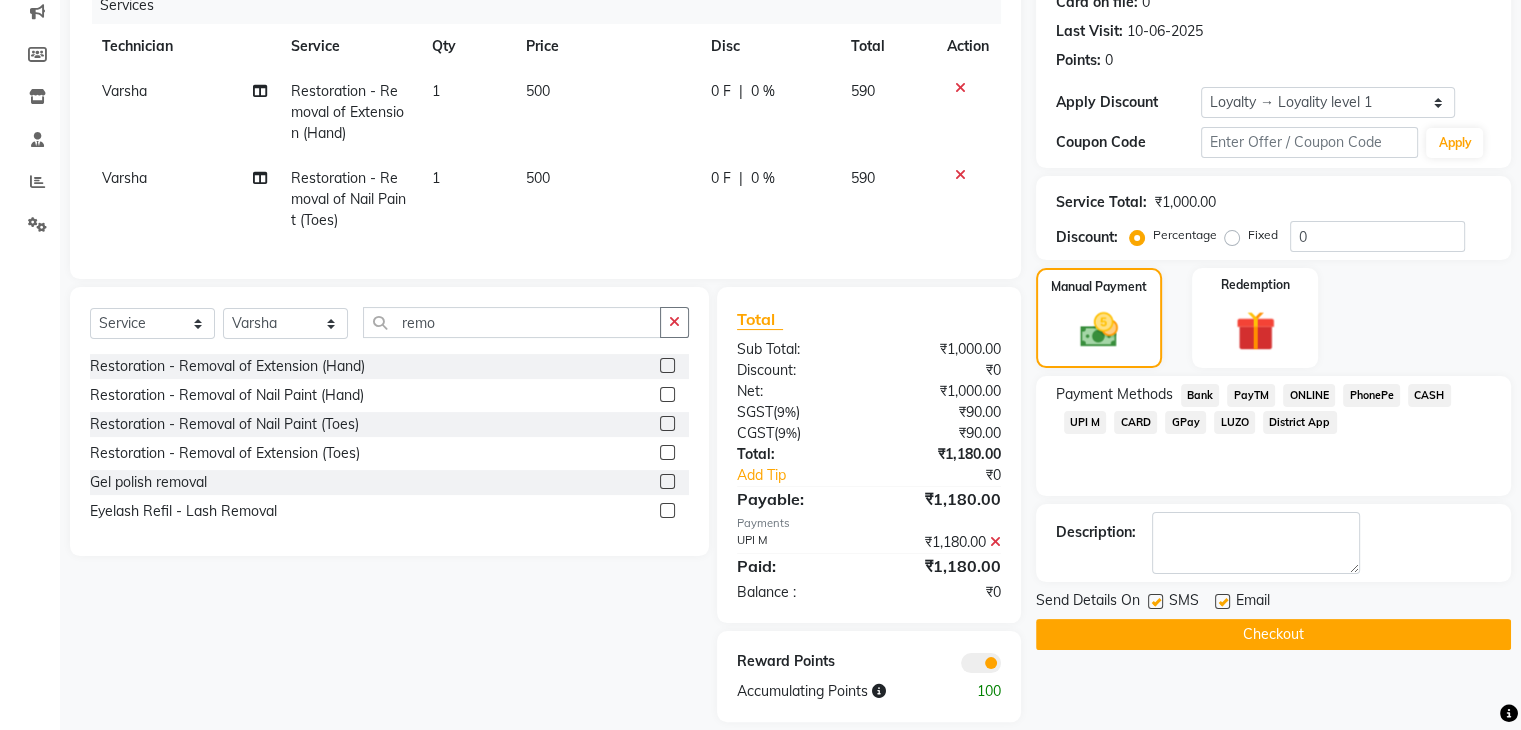 click on "Checkout" 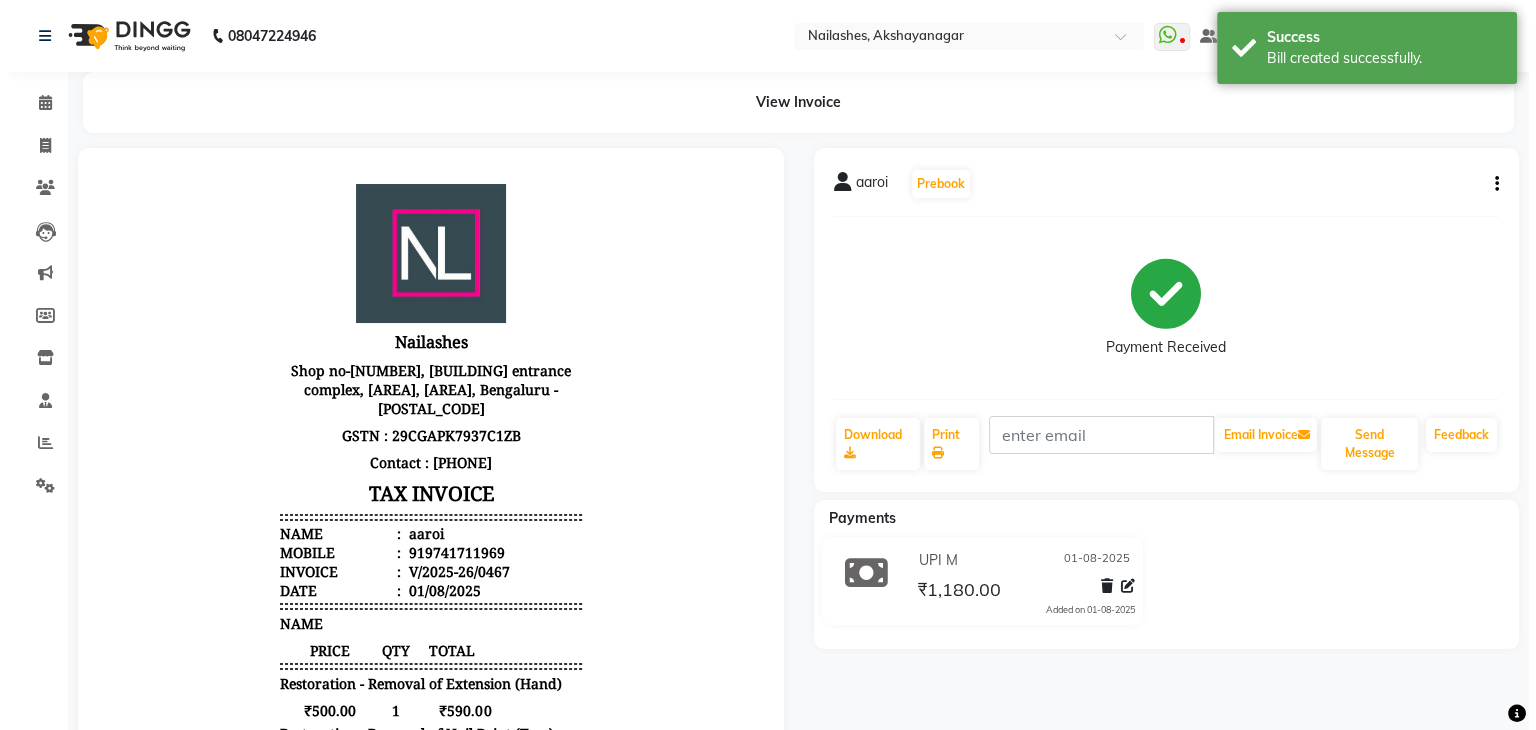scroll, scrollTop: 0, scrollLeft: 0, axis: both 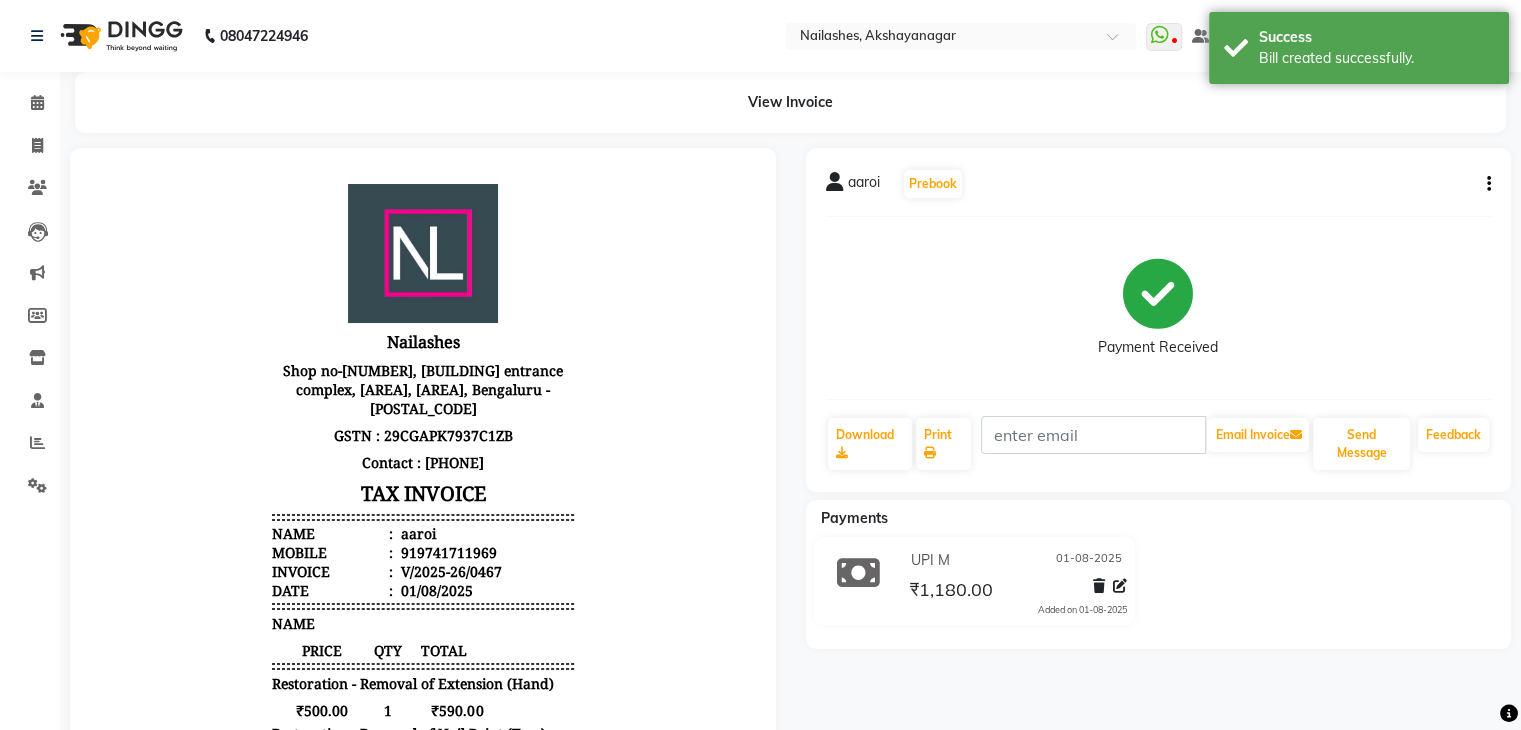 click on "Payment Received" 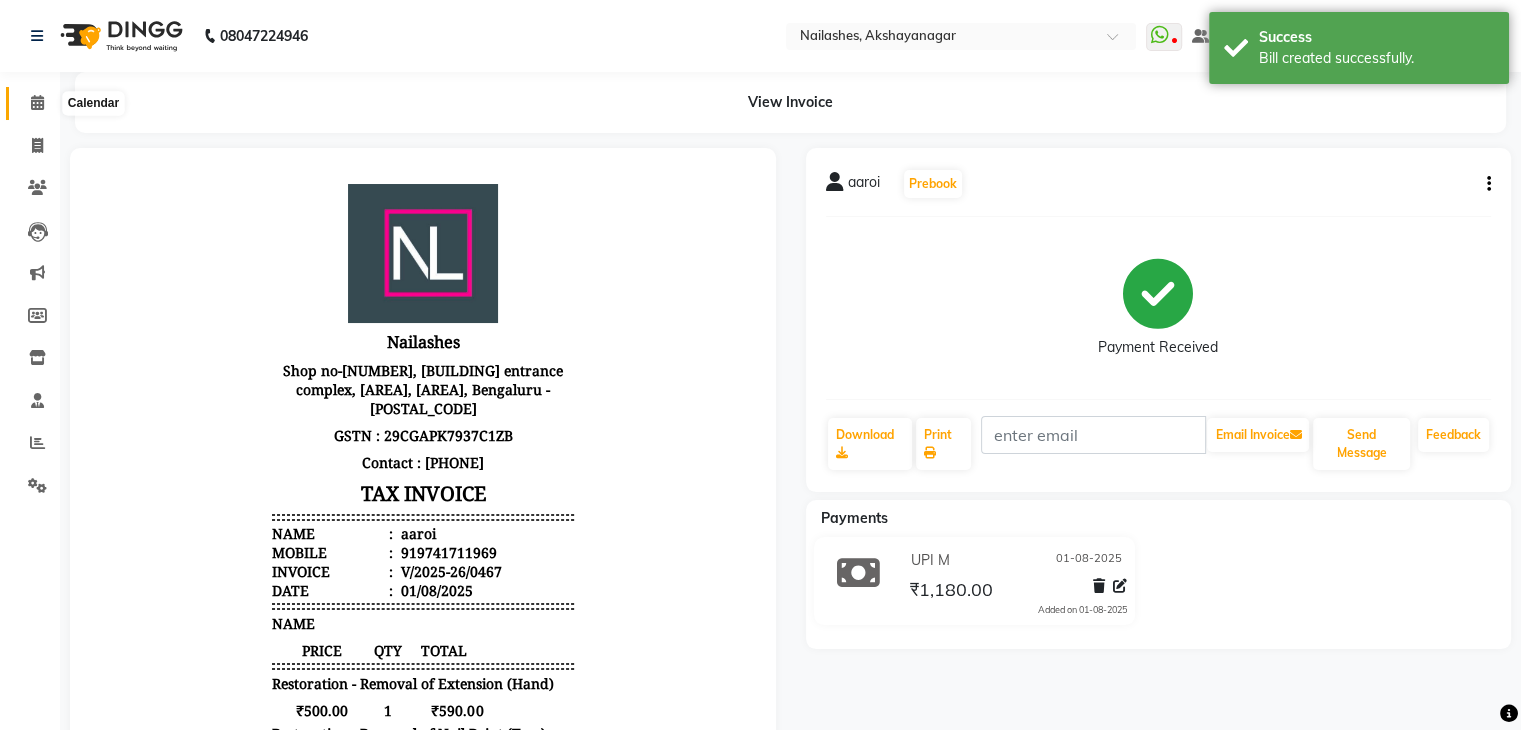 click 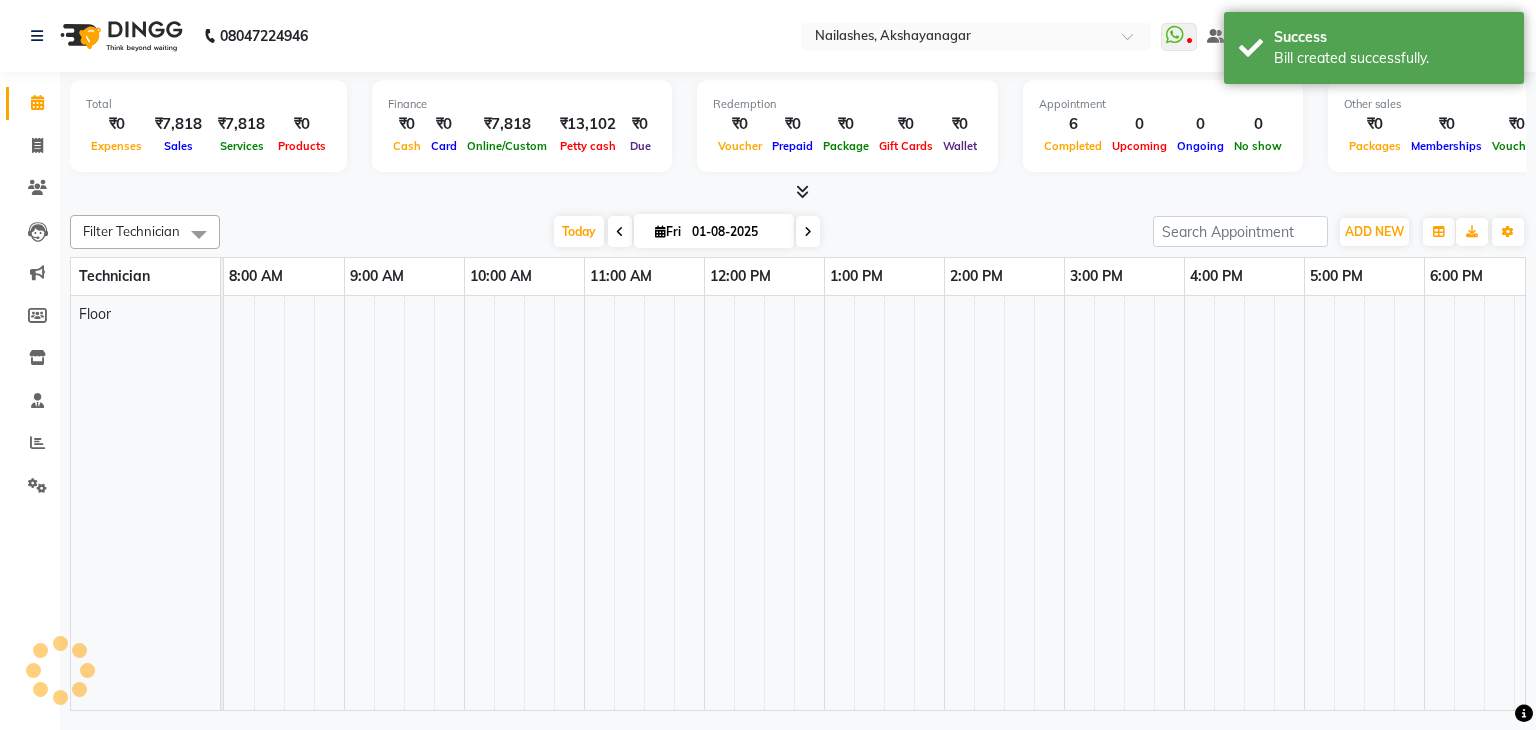 scroll, scrollTop: 0, scrollLeft: 0, axis: both 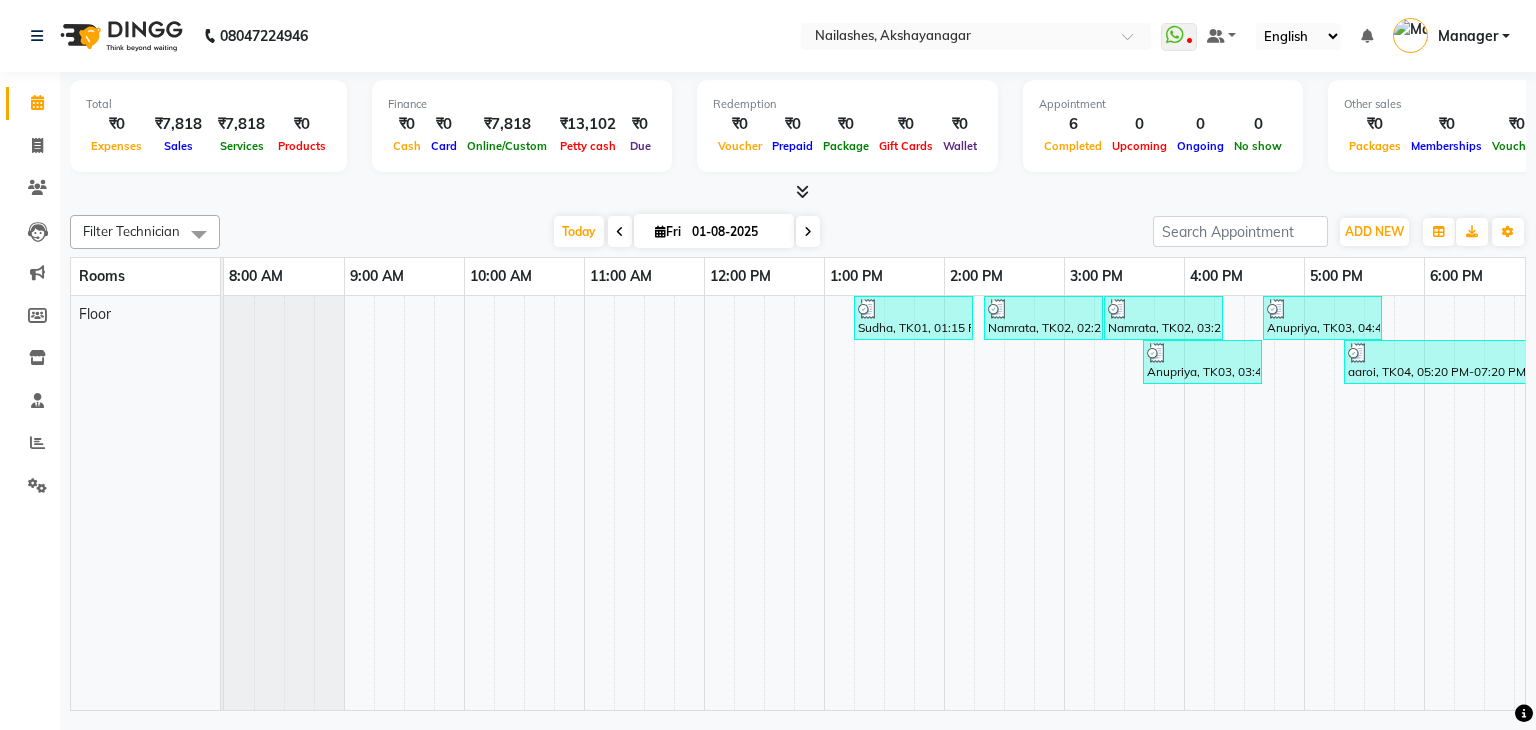 click at bounding box center [899, 503] 